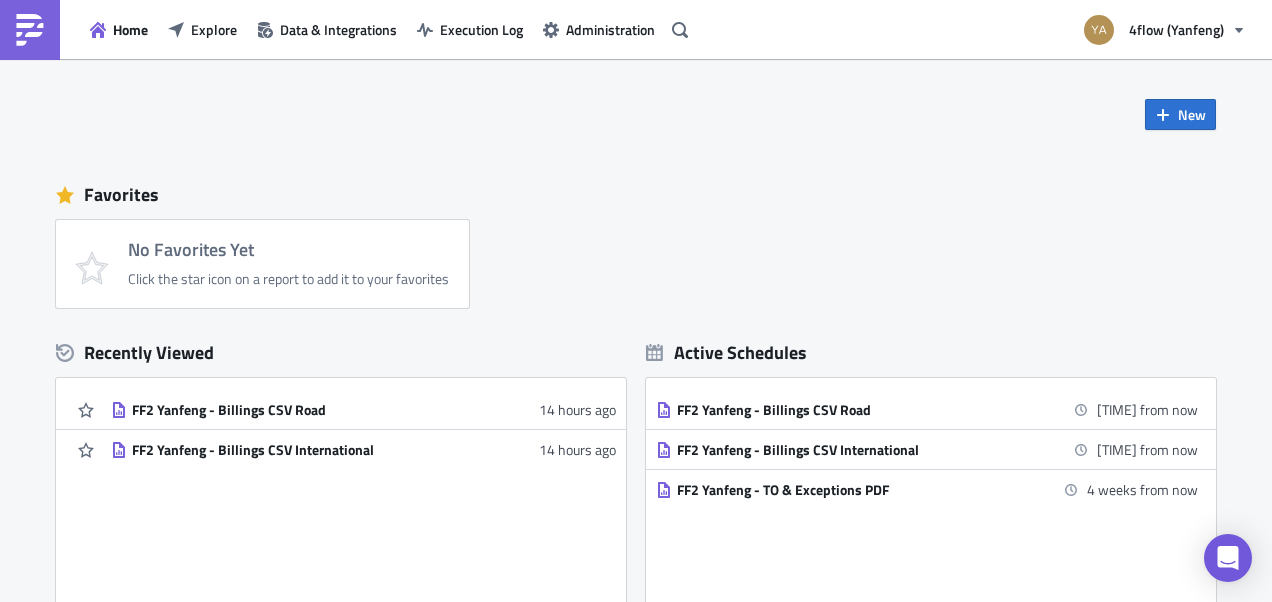 scroll, scrollTop: 0, scrollLeft: 0, axis: both 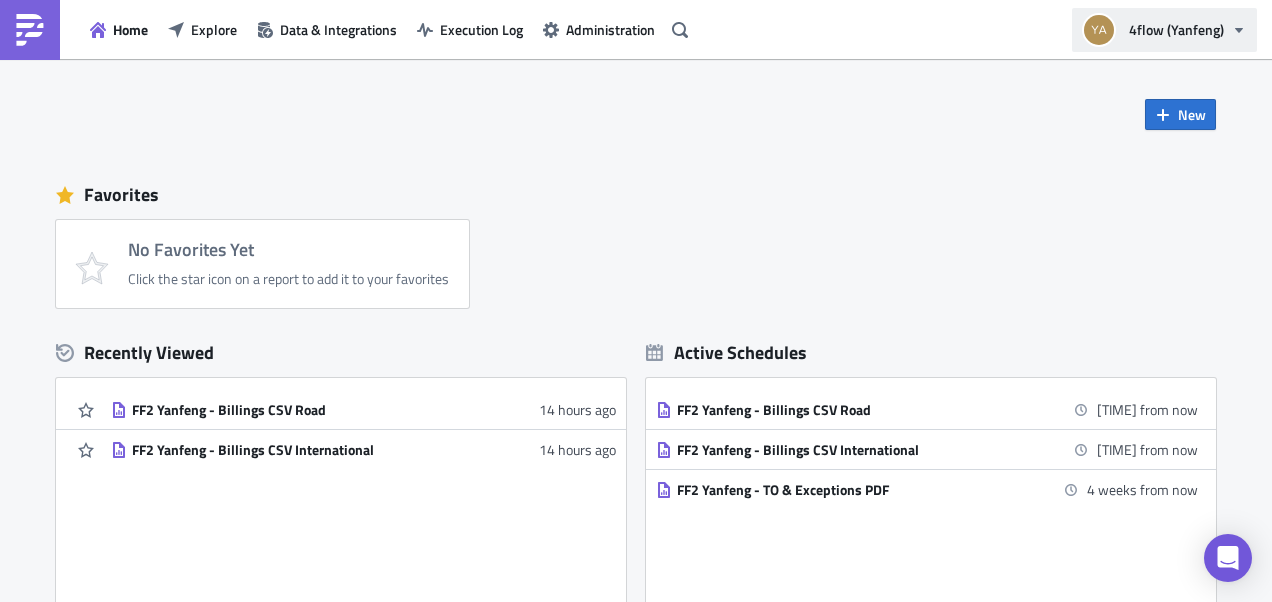 click on "4flow (Yanfeng)" at bounding box center (1176, 29) 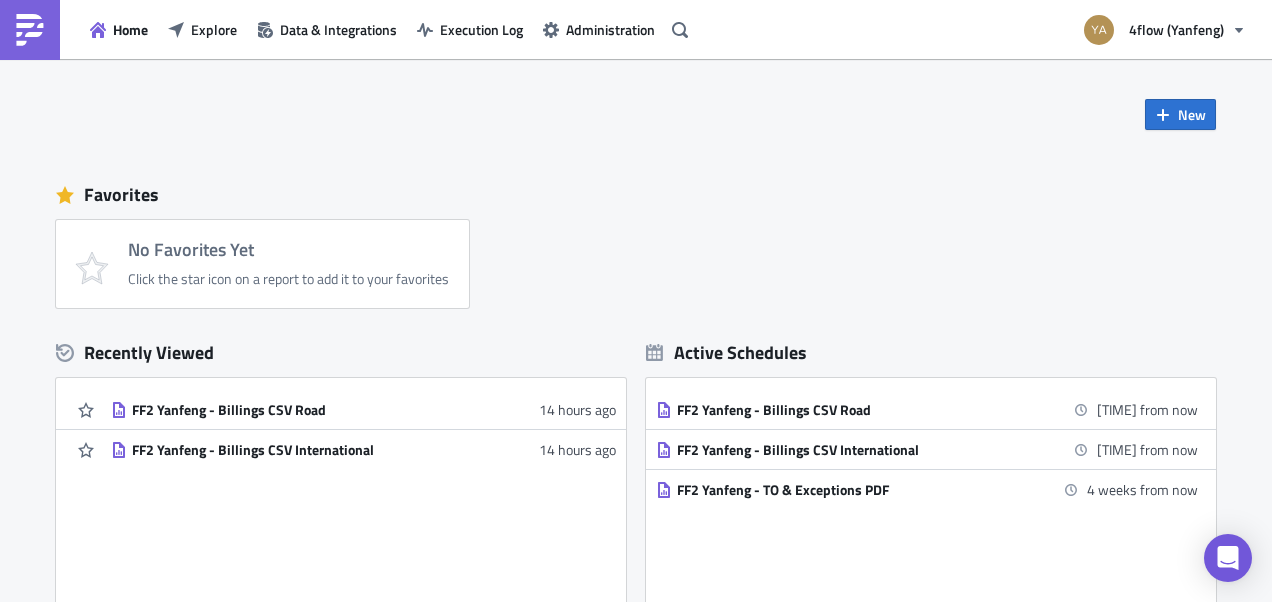 click on "New Favorites No Favorites Yet Click the star icon on a report to add it to your favorites Recently Viewed FF2 Yanfeng - Billings CSV Road 14 hours ago FF2 Yanfeng - Billings CSV International 14 hours ago Active Schedules FF2 Yanfeng - Billings CSV Road 14 minutes from now FF2 Yanfeng - Billings CSV International 14 minutes from now FF2 Yanfeng - TO & Exceptions PDF 4 weeks from now" at bounding box center (636, 370) 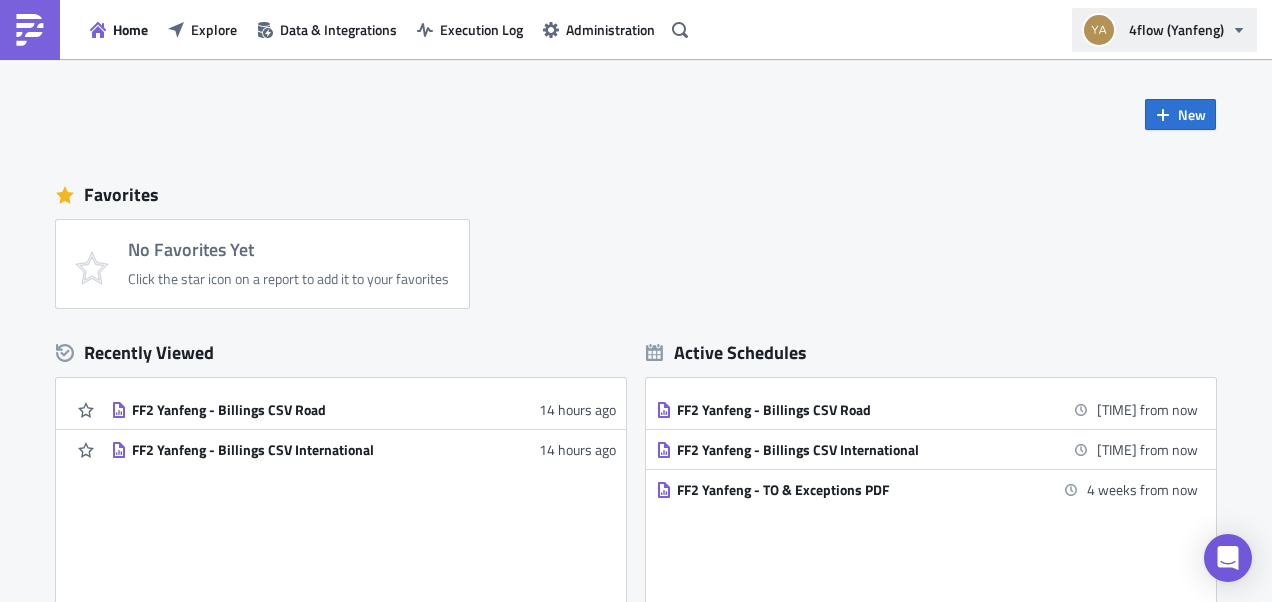 click on "4flow (Yanfeng)" at bounding box center (1176, 29) 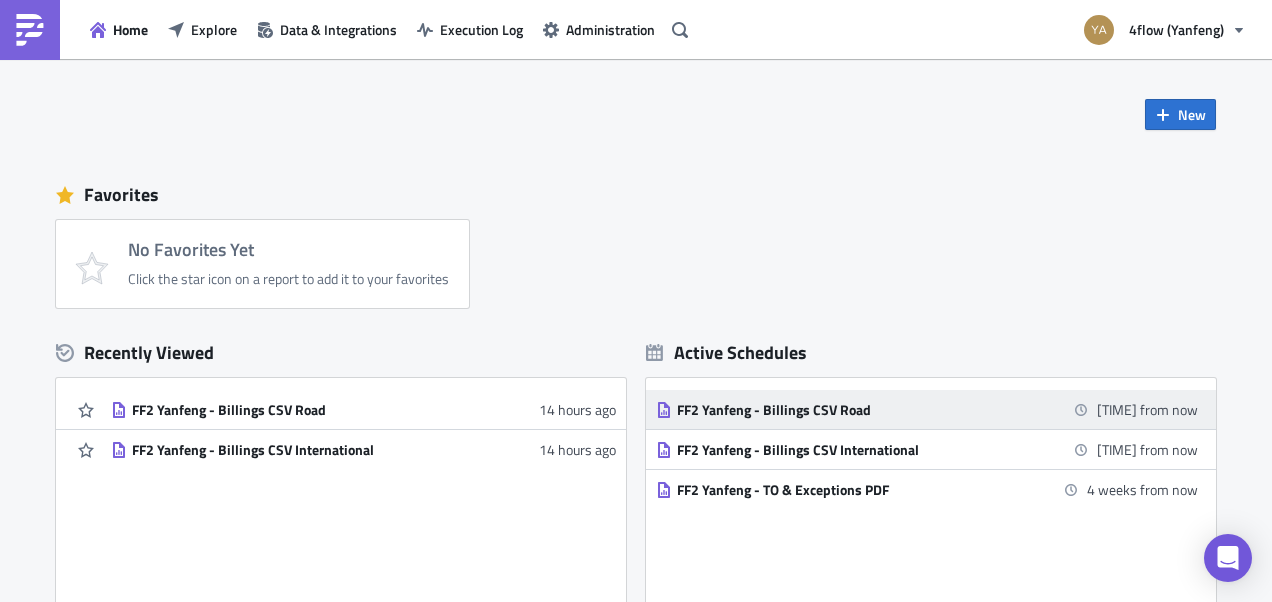 click on "FF2 Yanfeng - Billings CSV Road" at bounding box center [852, 410] 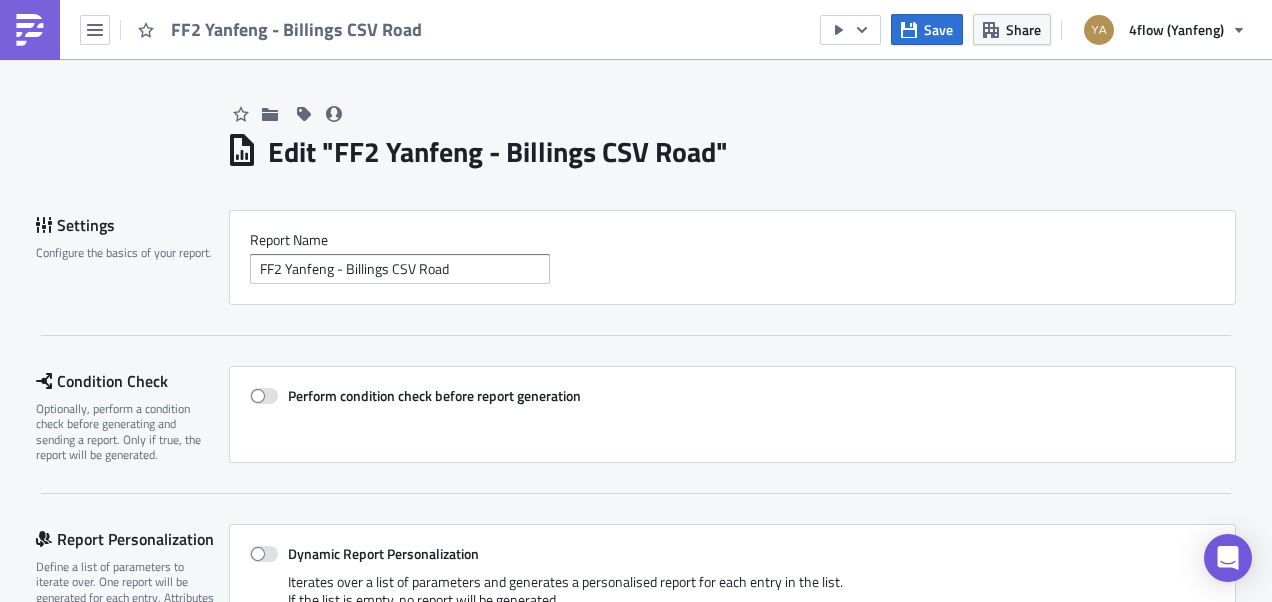 scroll, scrollTop: 0, scrollLeft: 0, axis: both 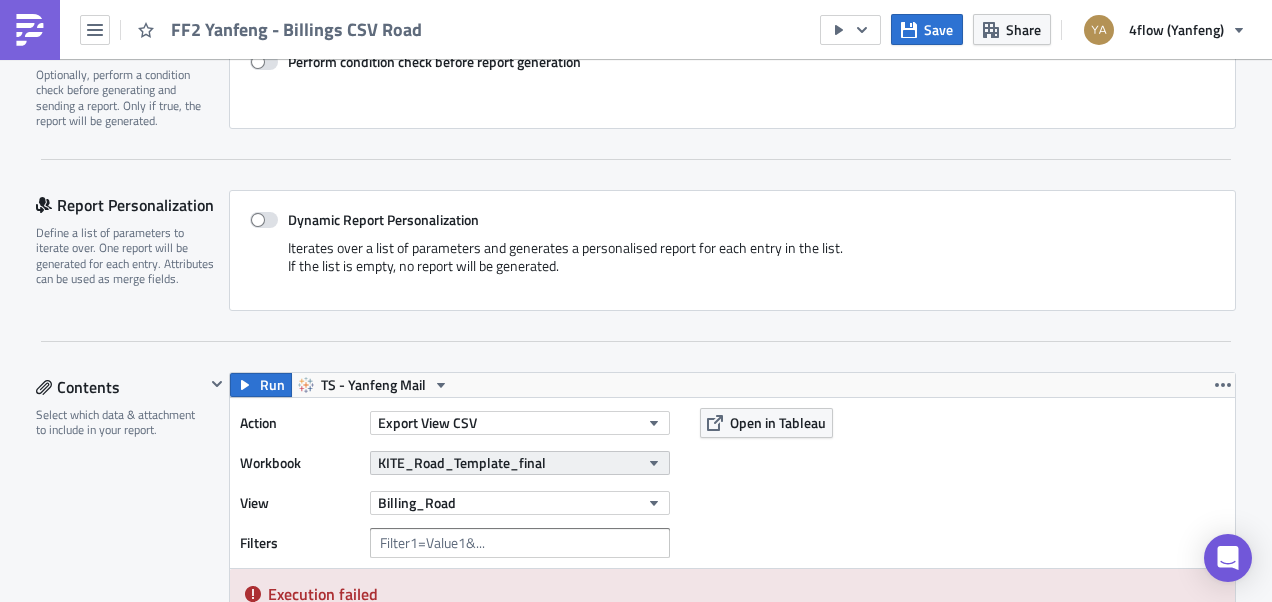 click 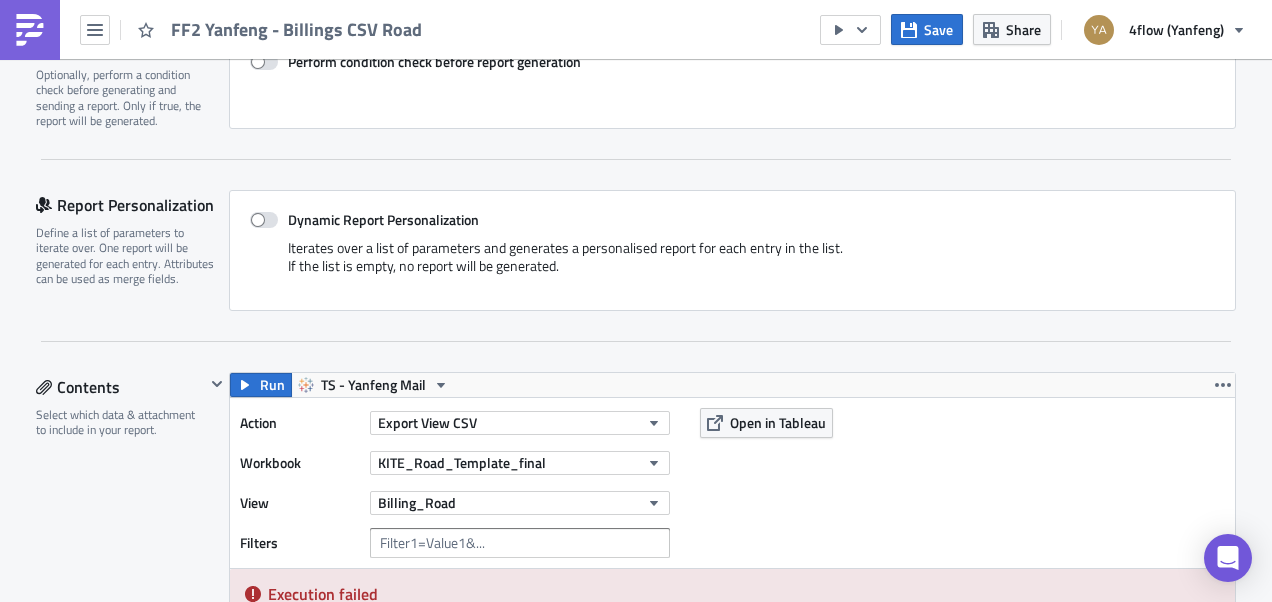 click on "Action   Export View CSV Workbook   KITE_Road_Template_final View   Billing_Road Filters   Open in Tableau" at bounding box center [732, 483] 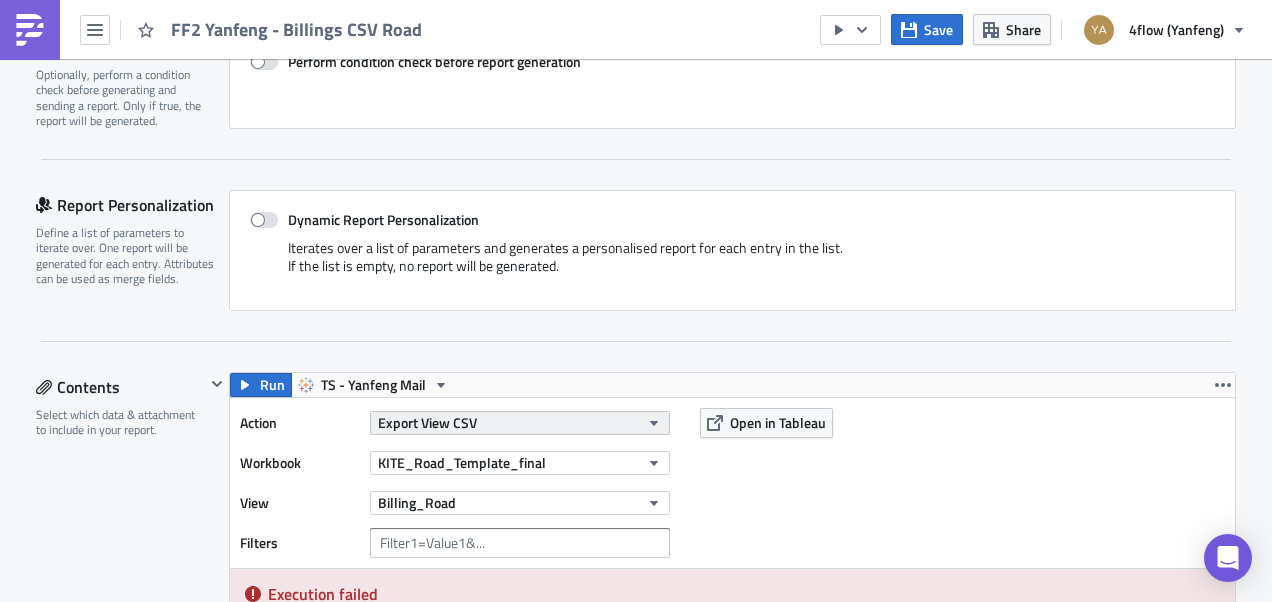click 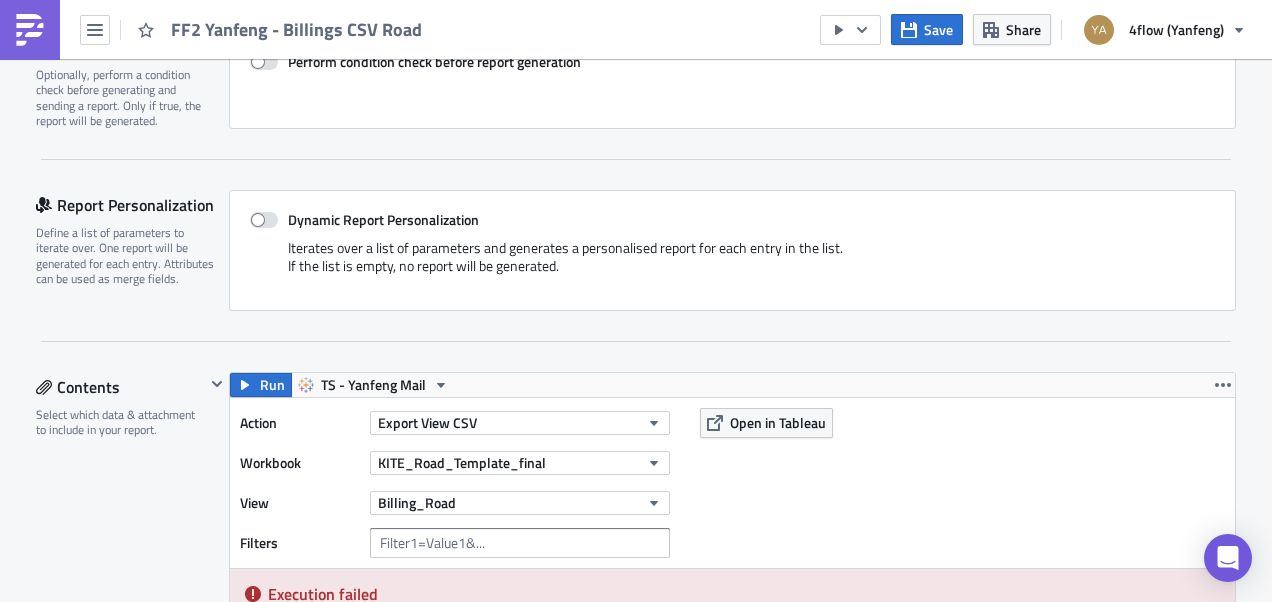 click on "Action   Export View CSV Workbook   KITE_Road_Template_final View   Billing_Road Filters   Open in Tableau" at bounding box center (732, 483) 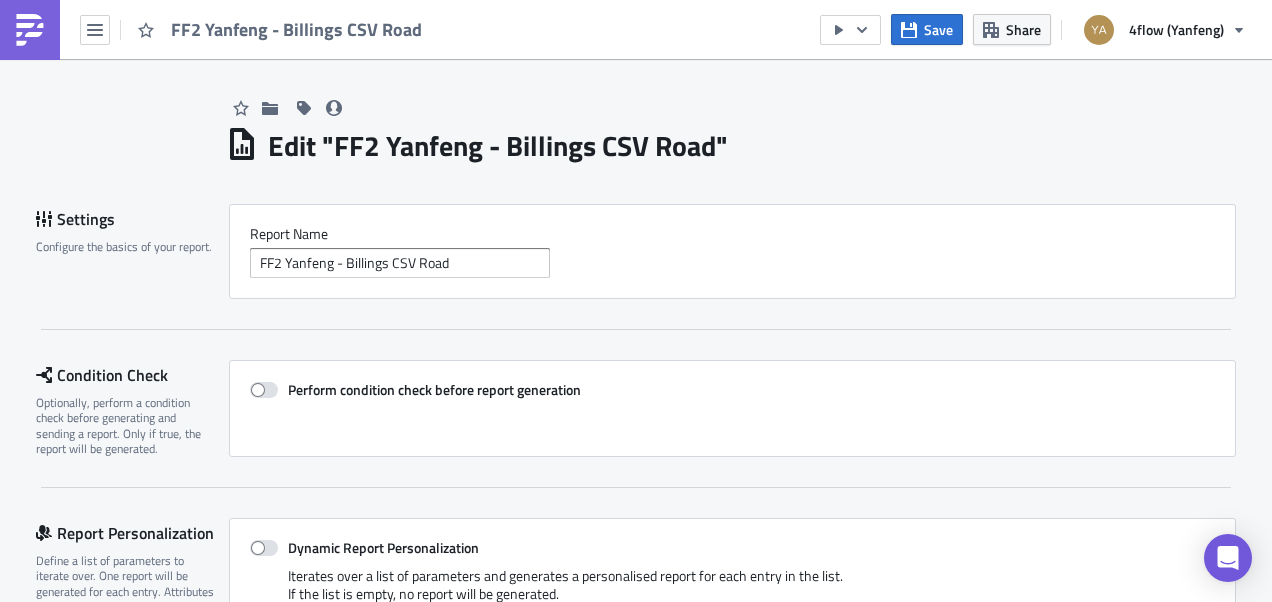 scroll, scrollTop: 0, scrollLeft: 0, axis: both 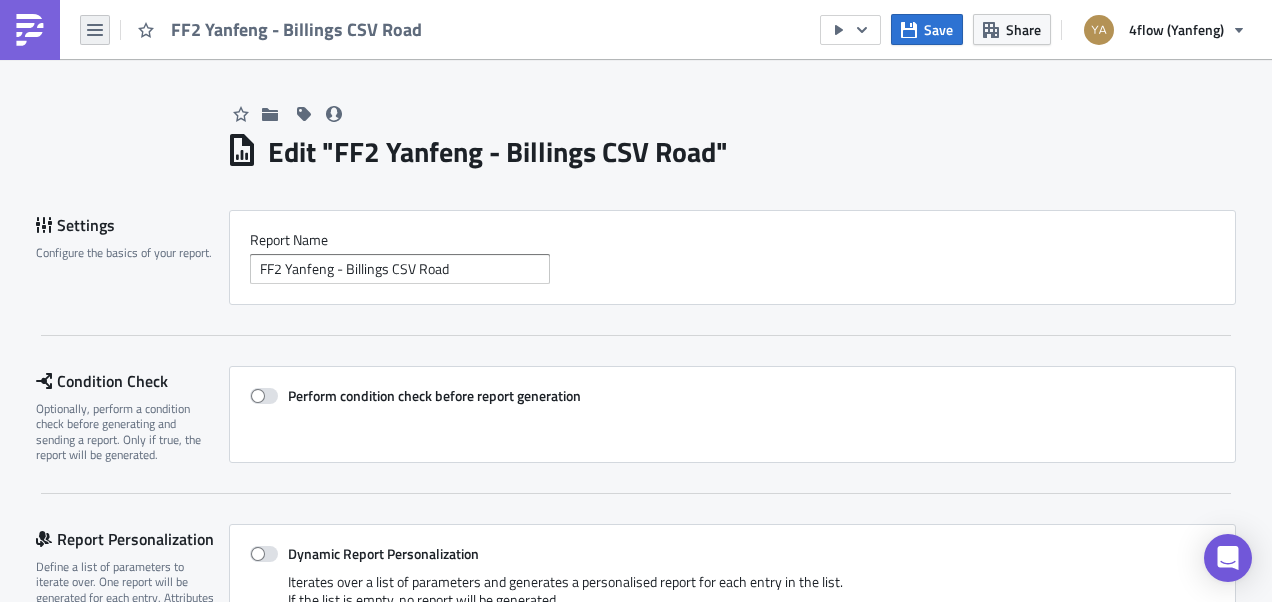 click at bounding box center [95, 30] 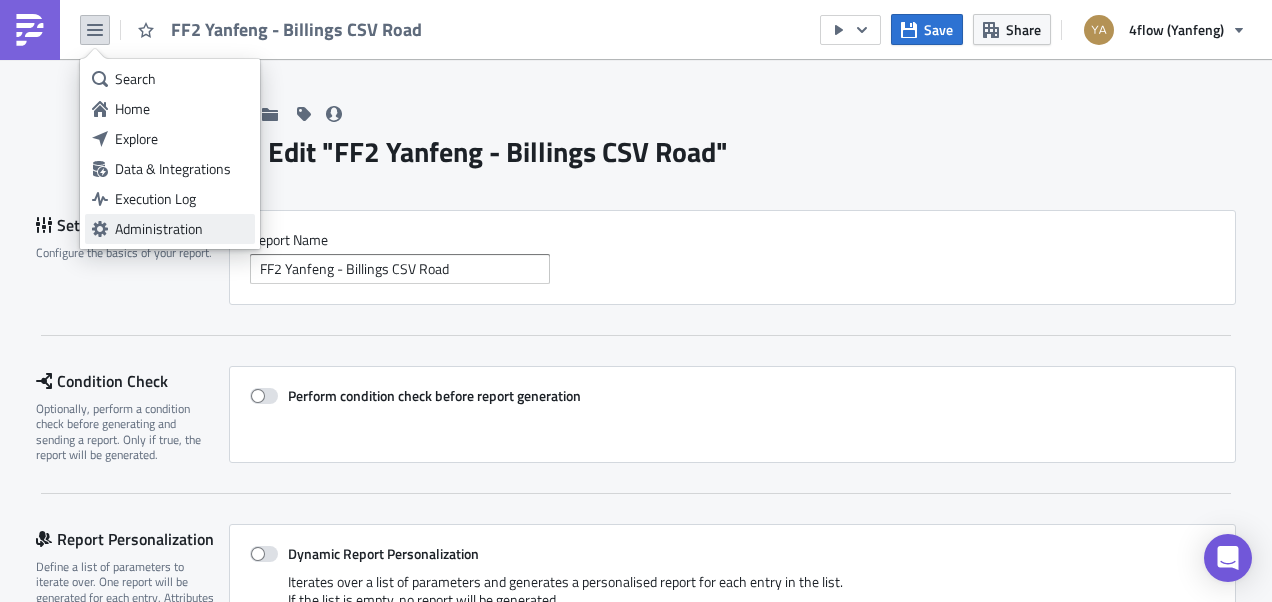 click on "Administration" at bounding box center [181, 229] 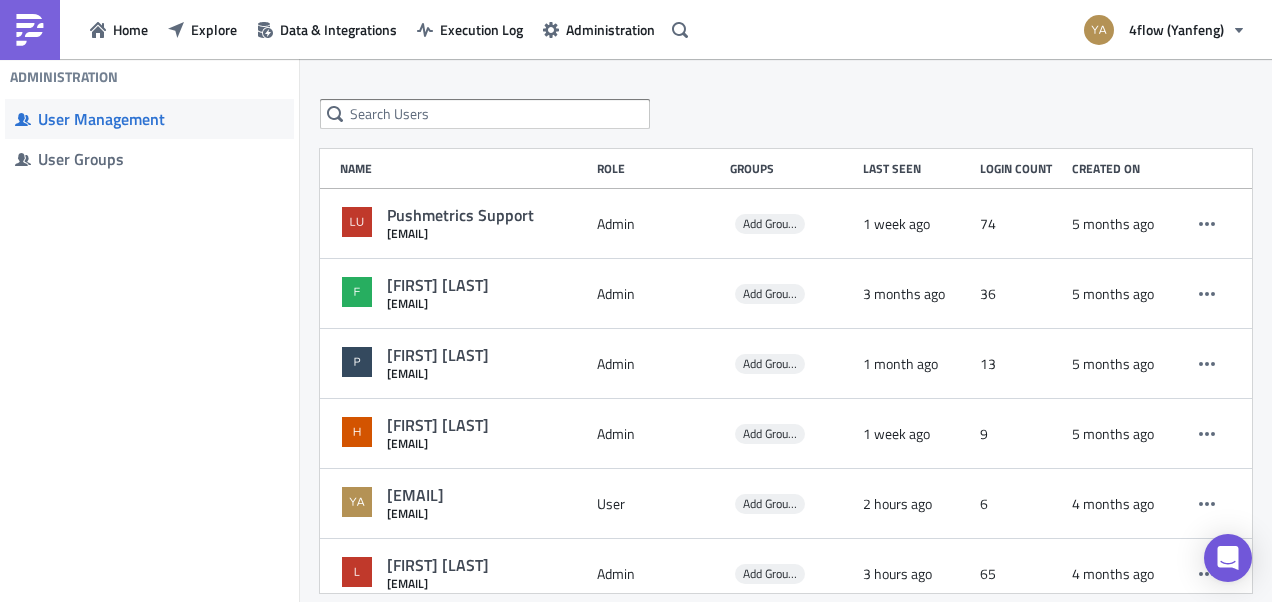 scroll, scrollTop: 0, scrollLeft: 0, axis: both 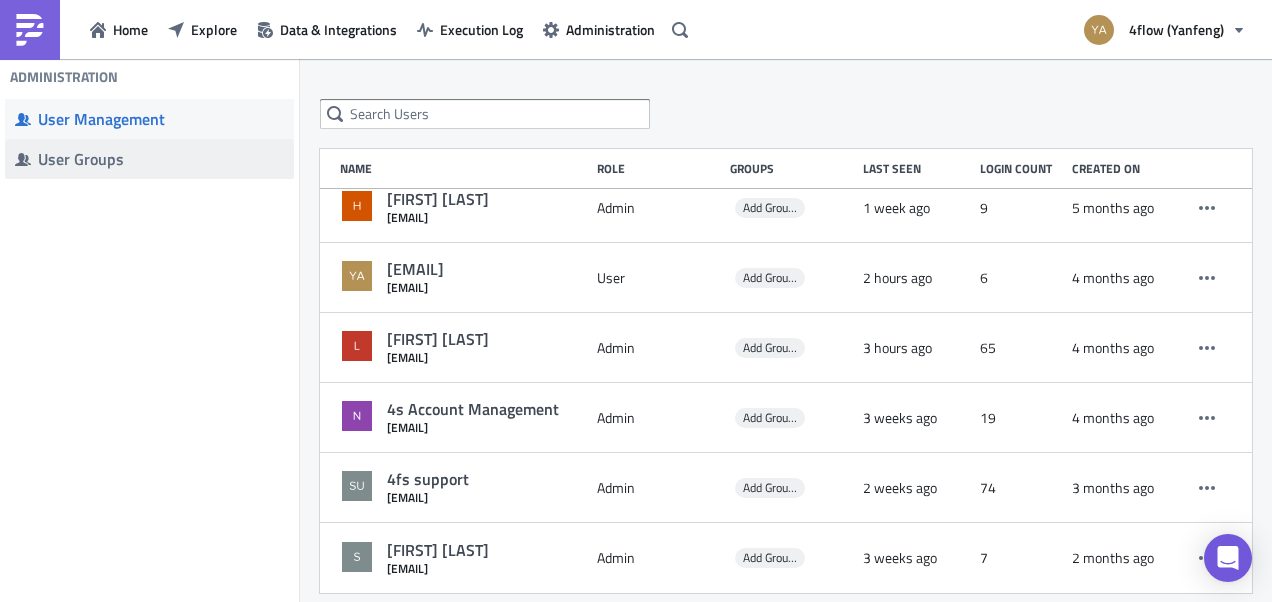 click on "User Groups" at bounding box center (161, 159) 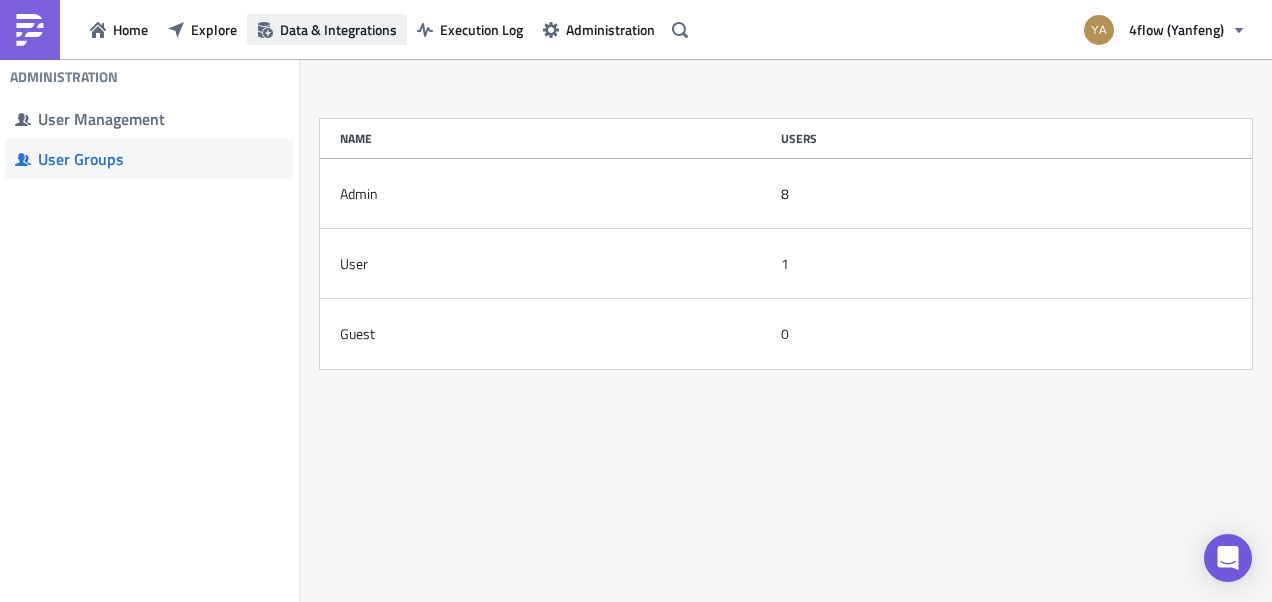 click on "Data & Integrations" at bounding box center (338, 29) 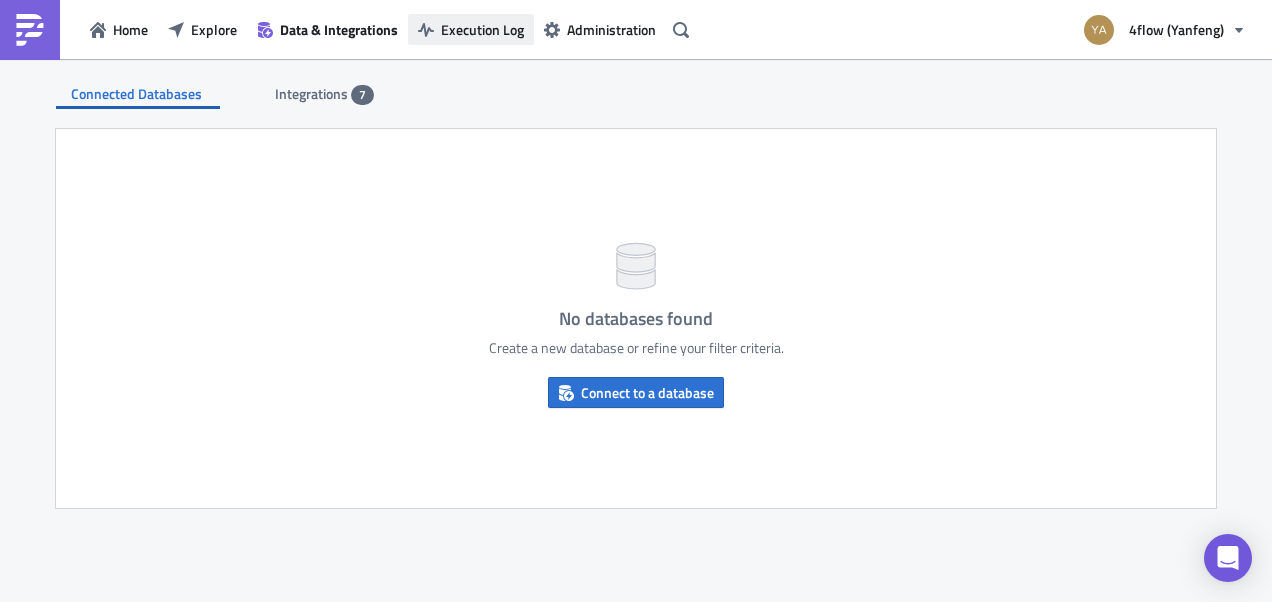 click on "Execution Log" at bounding box center (482, 29) 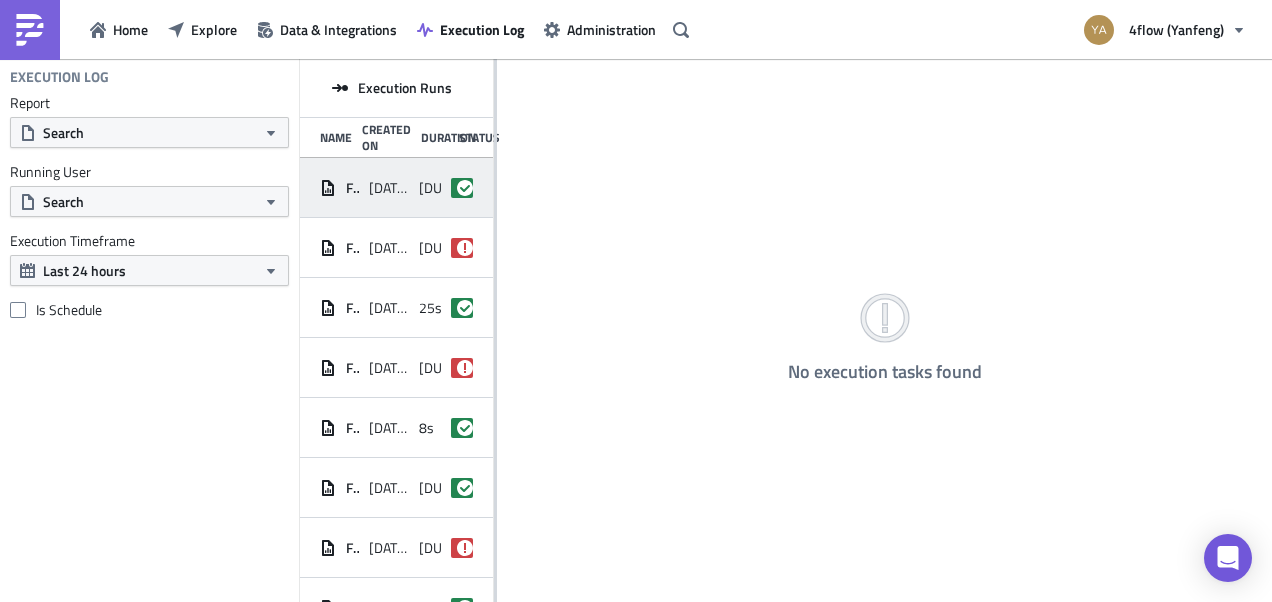click on "[DATE] [TIME]" at bounding box center (388, 188) 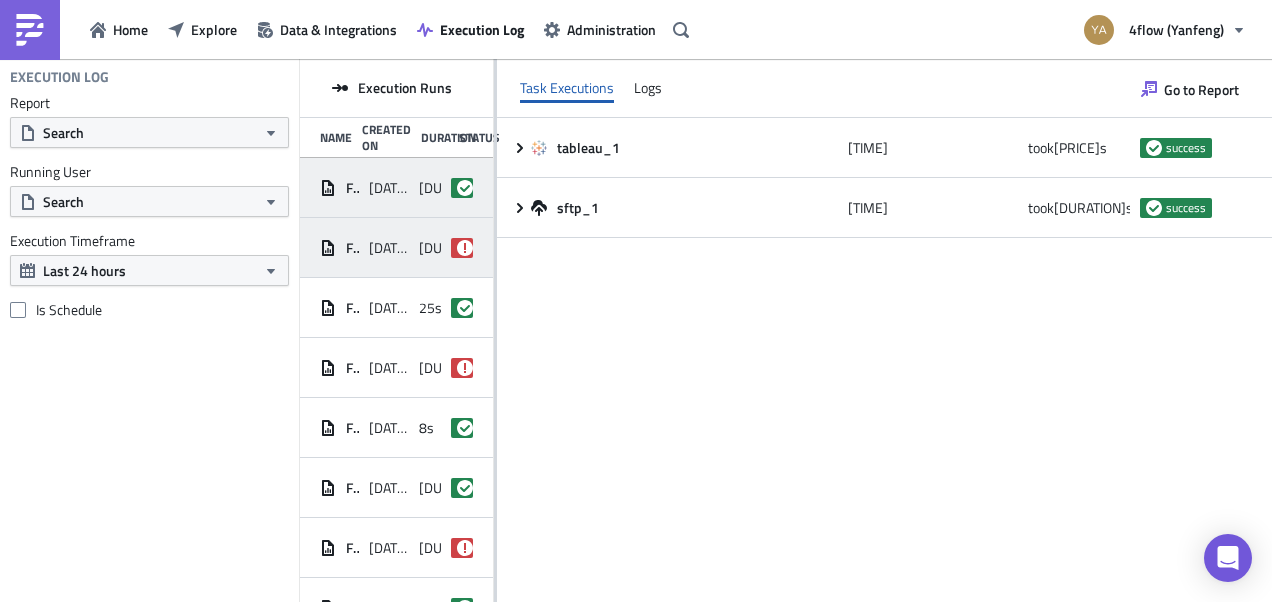 click on "[DATE] [TIME]" at bounding box center (388, 248) 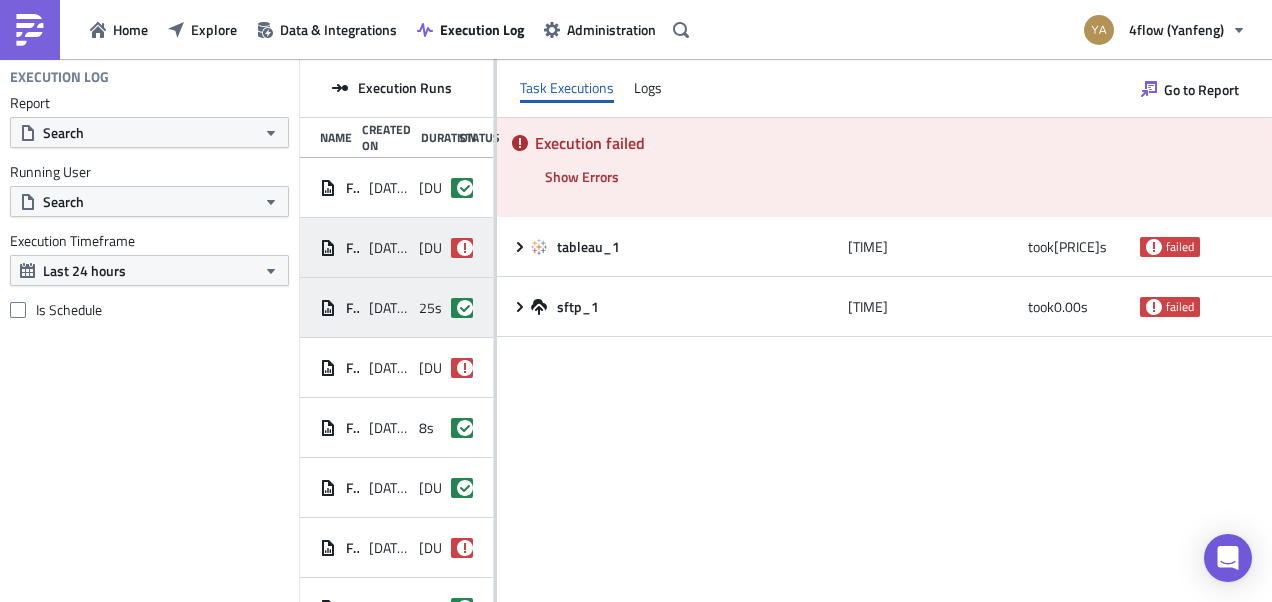 click on "FF2 Yanfeng - Billings CSV International [DATE] [TIME] [DURATION] success" at bounding box center [396, 308] 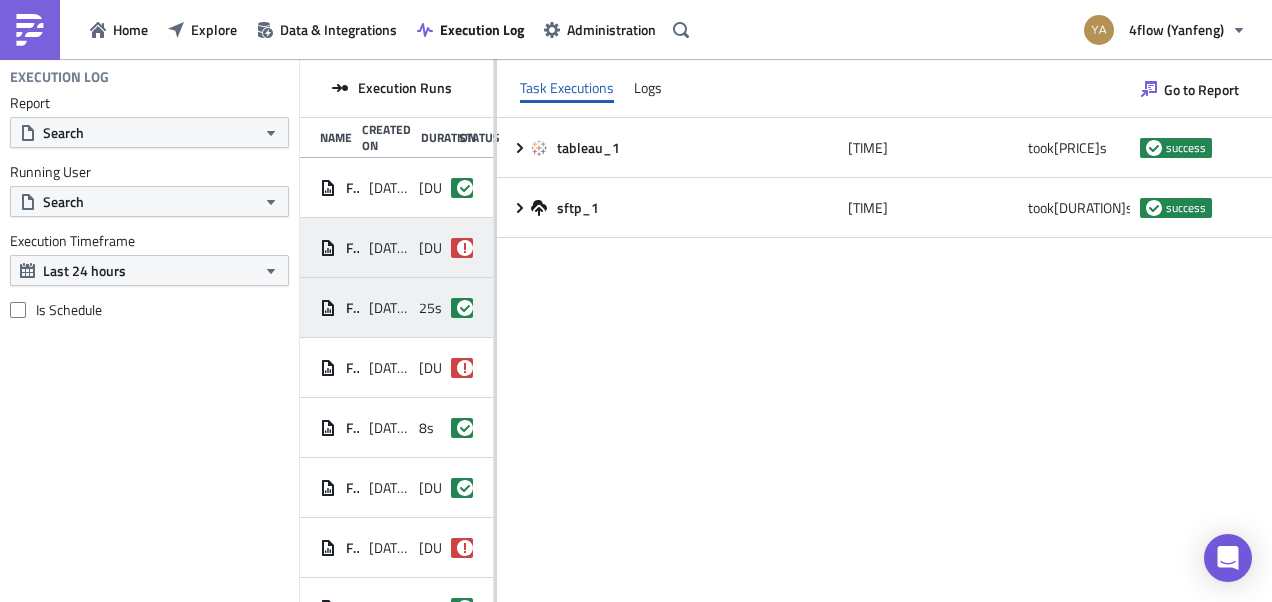 click on "[DATE] [TIME]" at bounding box center [388, 248] 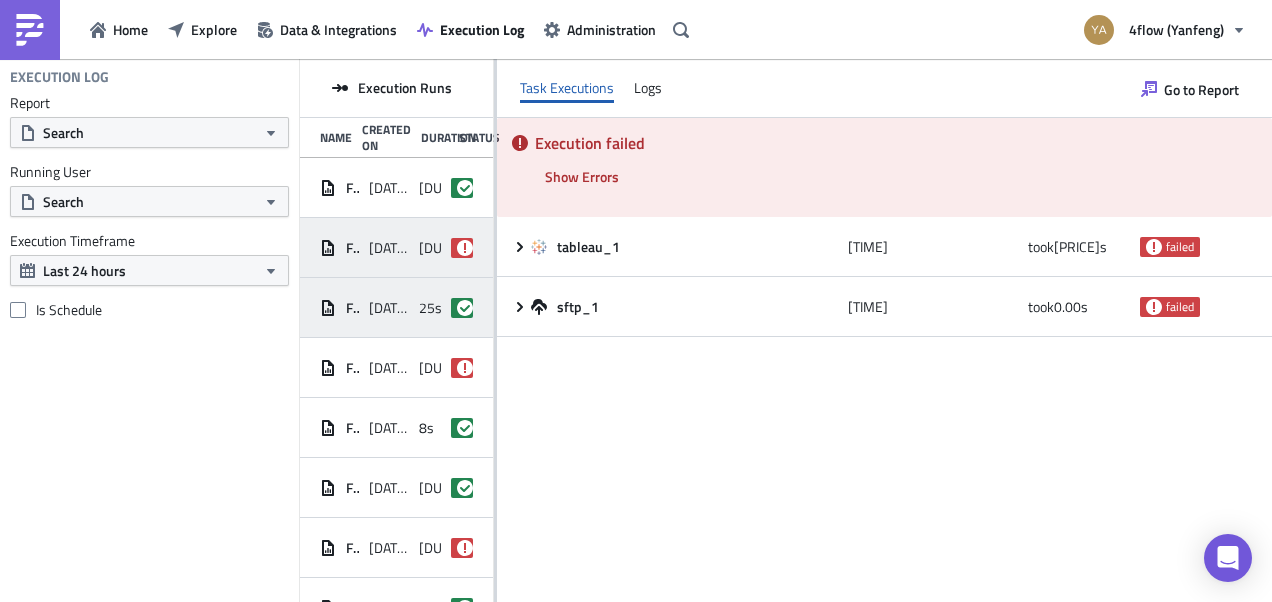 click on "[DATE] [TIME]" at bounding box center [388, 308] 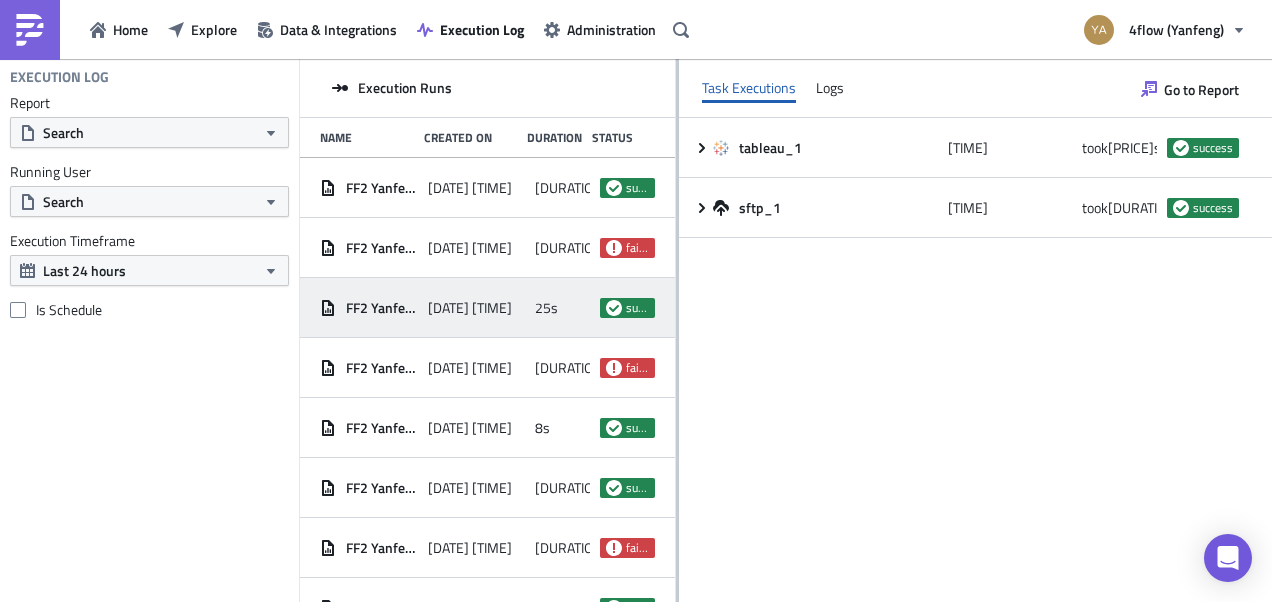 drag, startPoint x: 495, startPoint y: 252, endPoint x: 676, endPoint y: 258, distance: 181.09943 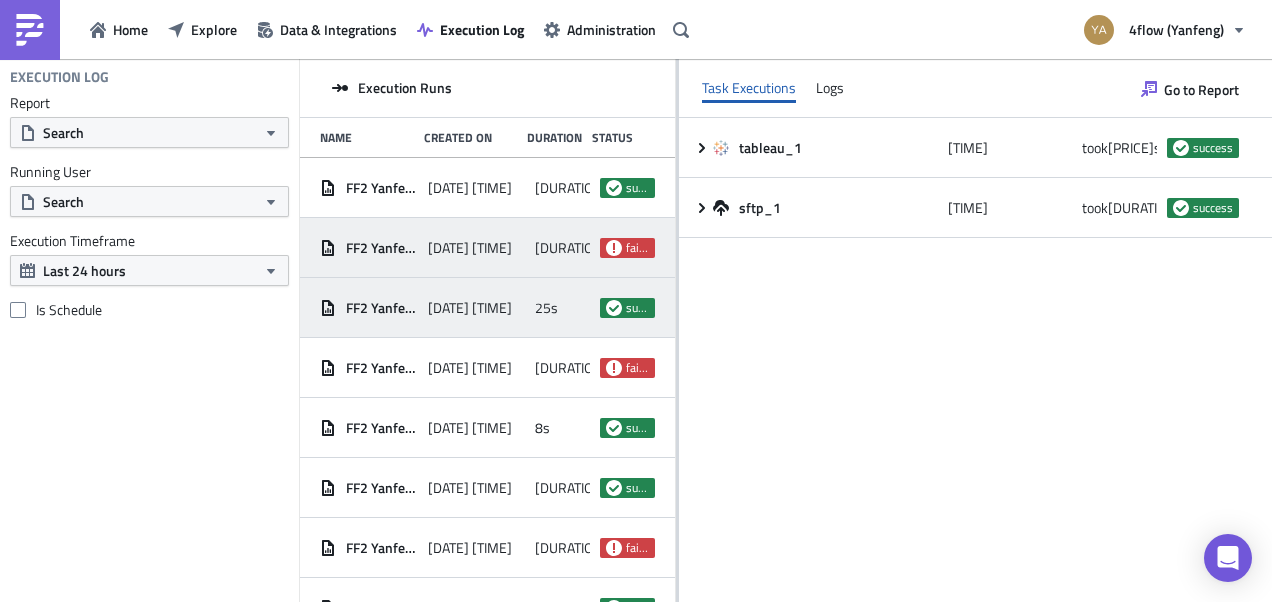 click on "[DATE] [TIME]" at bounding box center [470, 248] 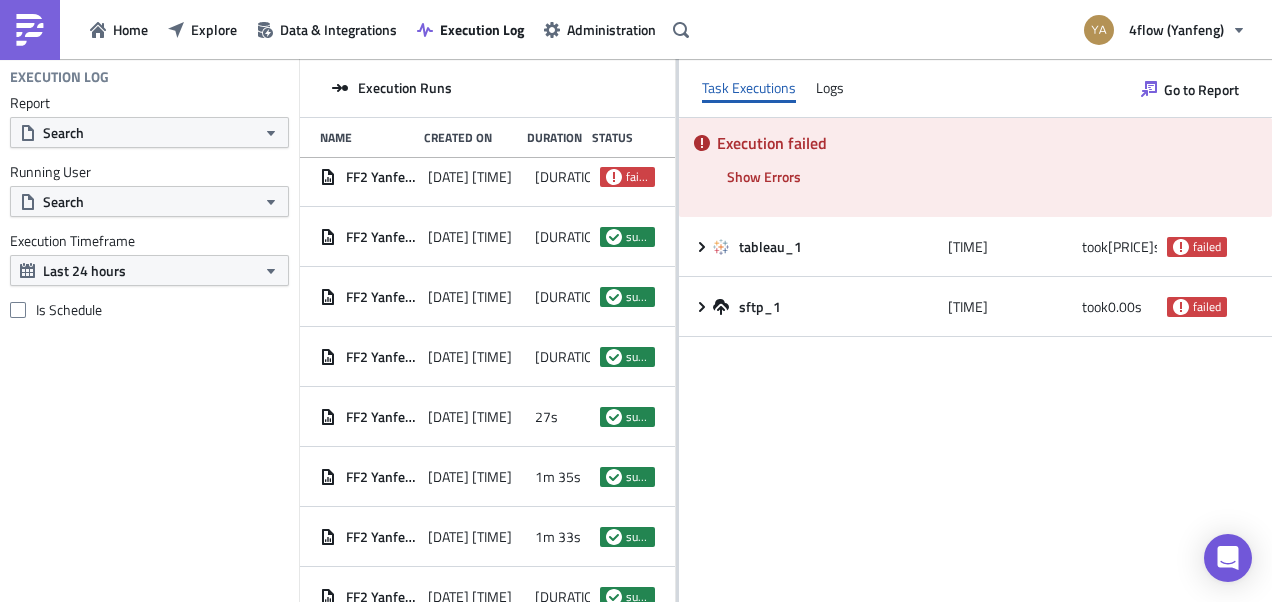 scroll, scrollTop: 370, scrollLeft: 0, axis: vertical 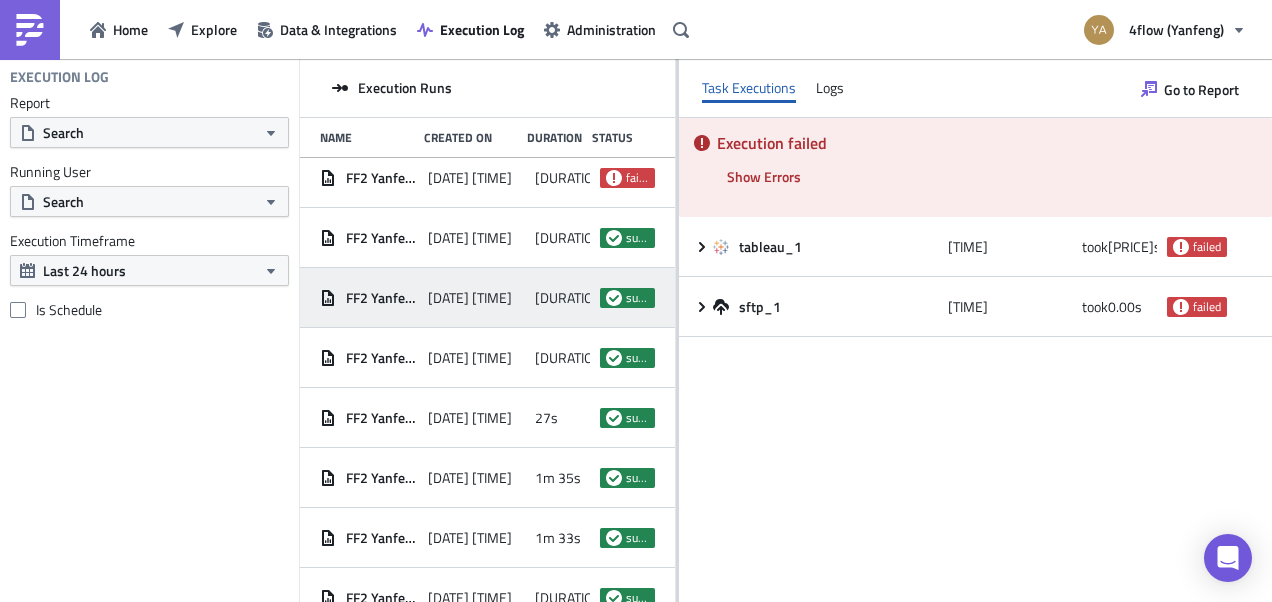 click on "[DATE] [TIME]" at bounding box center [470, 298] 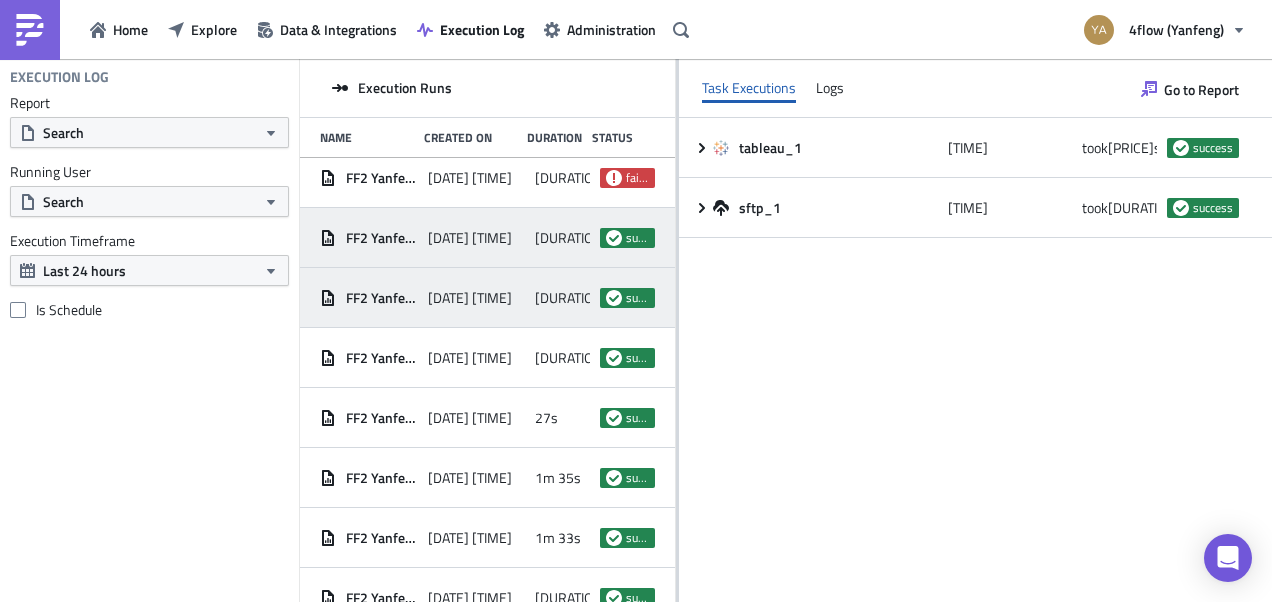 click on "[DATE] [TIME]" at bounding box center [477, 238] 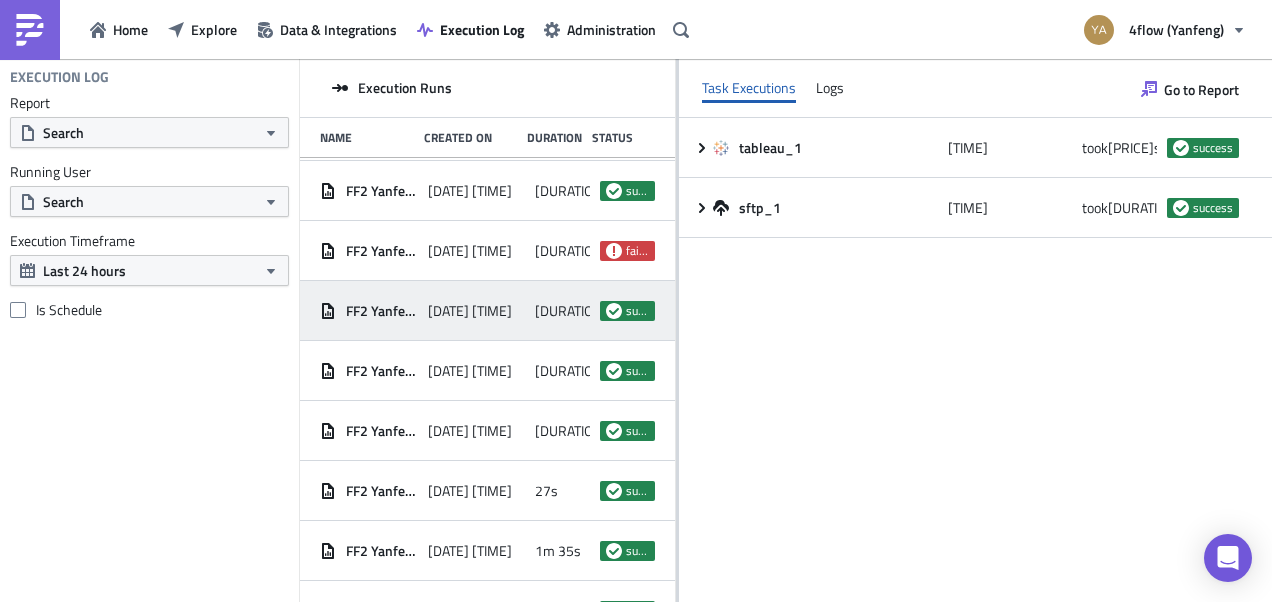 scroll, scrollTop: 296, scrollLeft: 0, axis: vertical 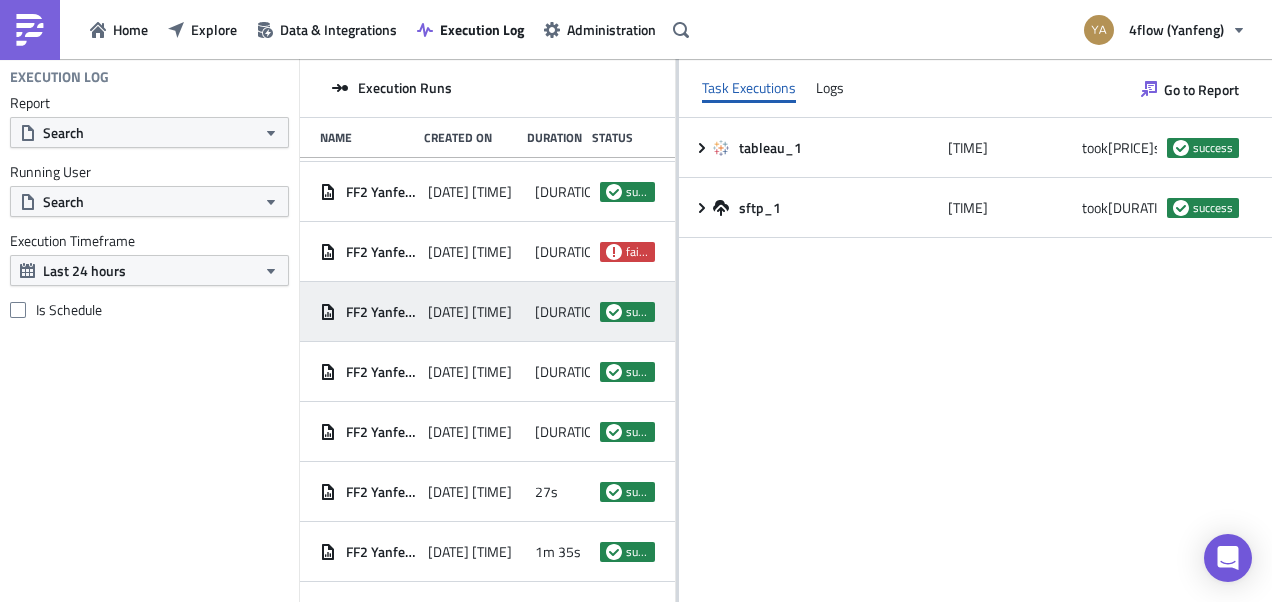 click on "[DATE] [TIME]" at bounding box center (470, 252) 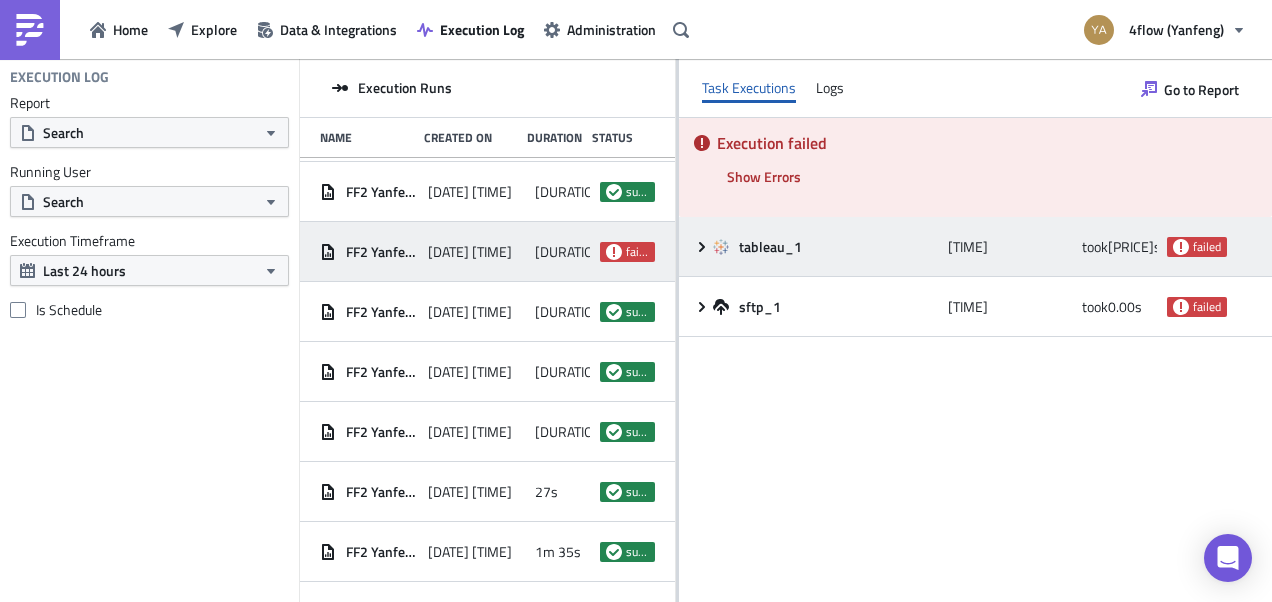 click on "failed" at bounding box center (1207, 247) 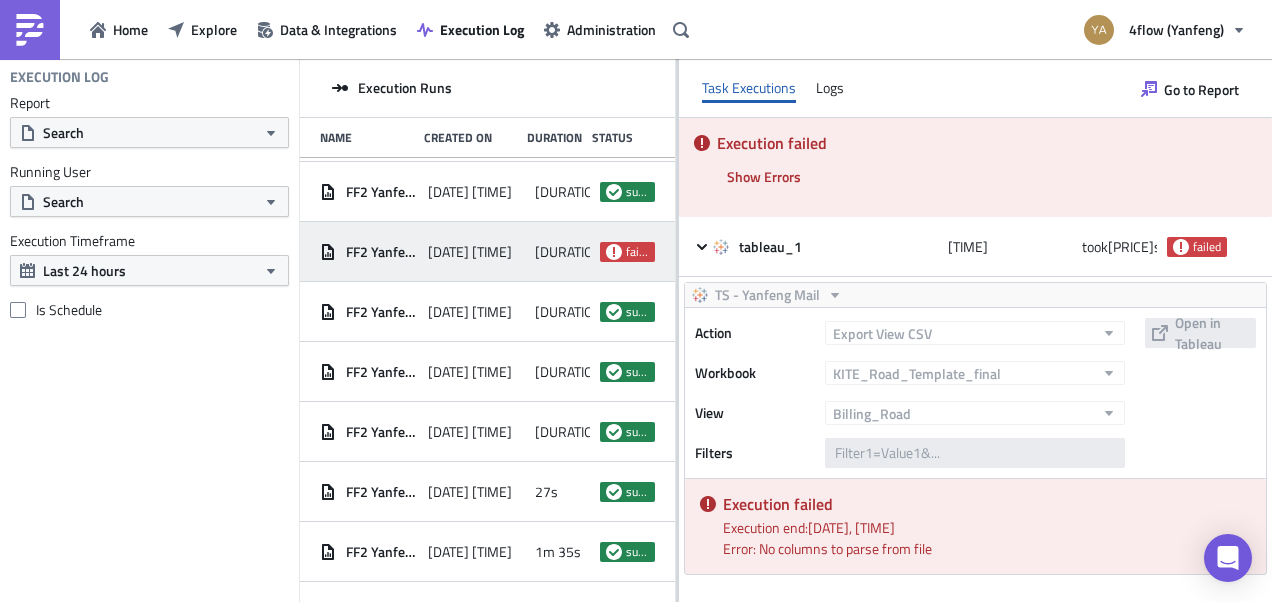 scroll, scrollTop: 52, scrollLeft: 0, axis: vertical 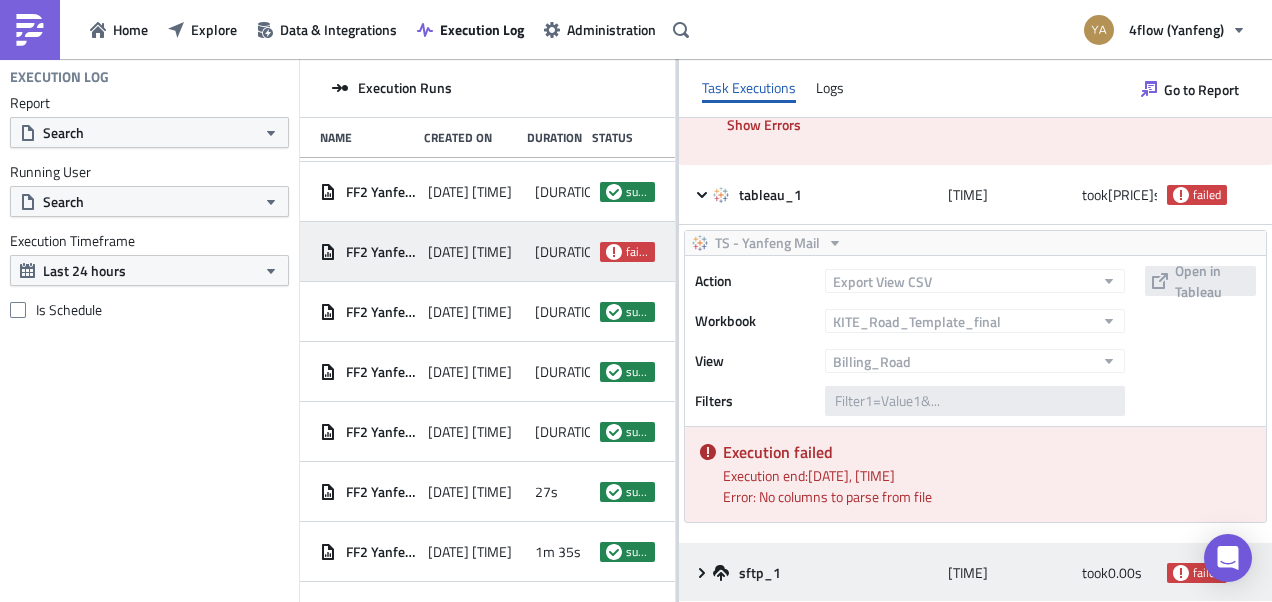 click 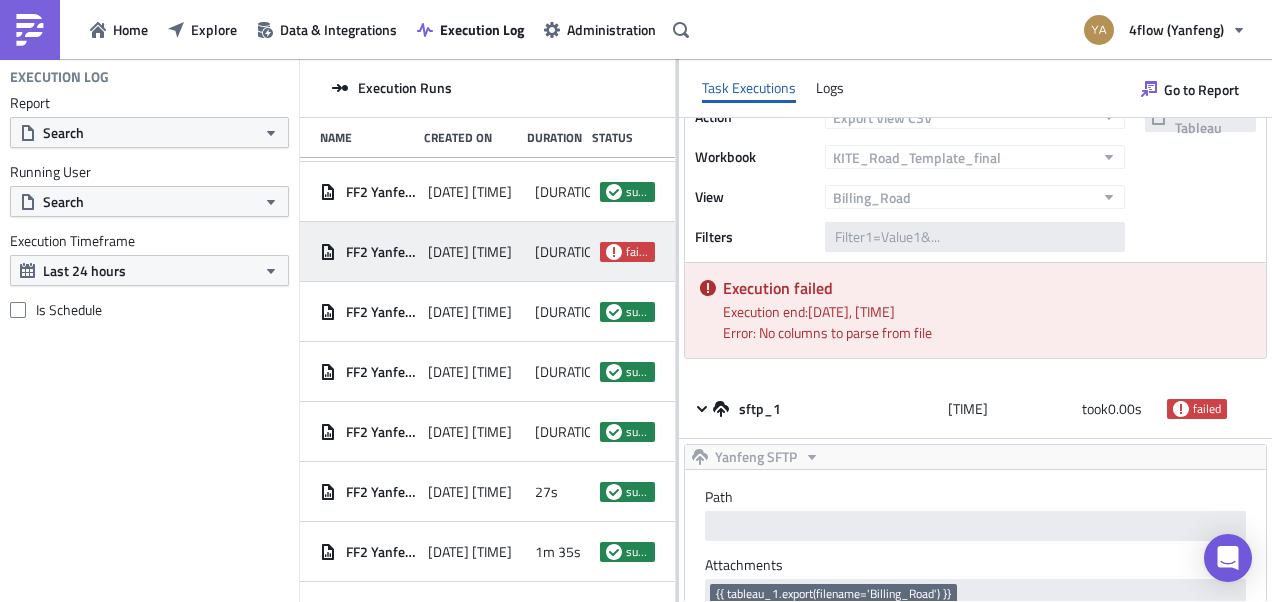 scroll, scrollTop: 215, scrollLeft: 0, axis: vertical 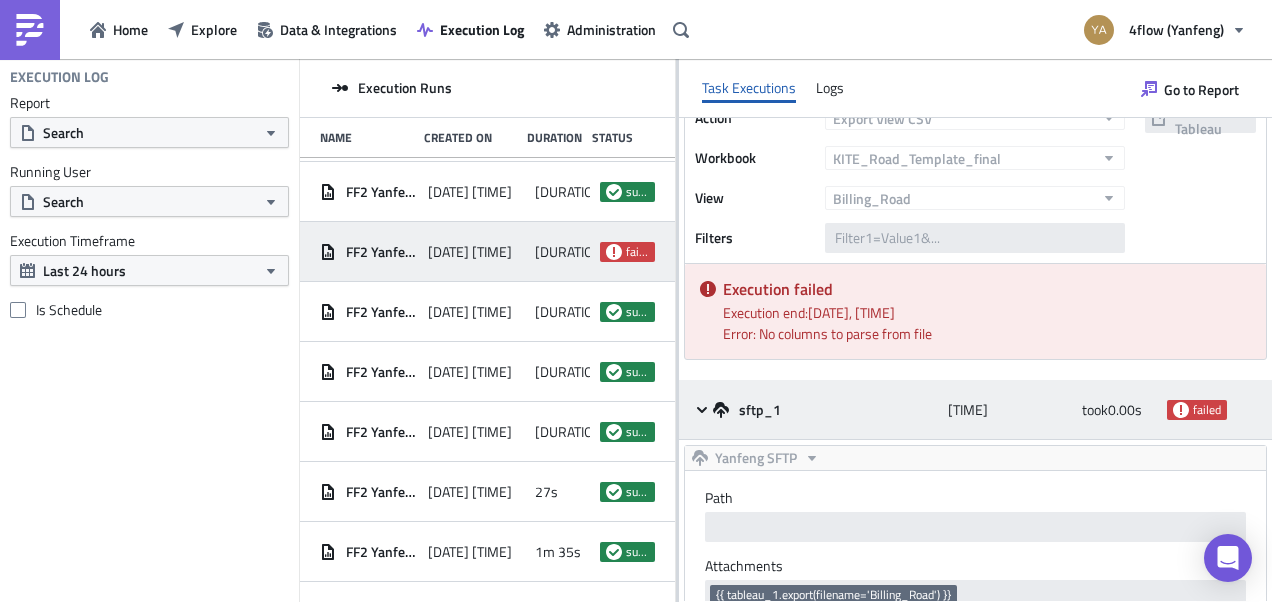 click on "failed" at bounding box center [1207, 410] 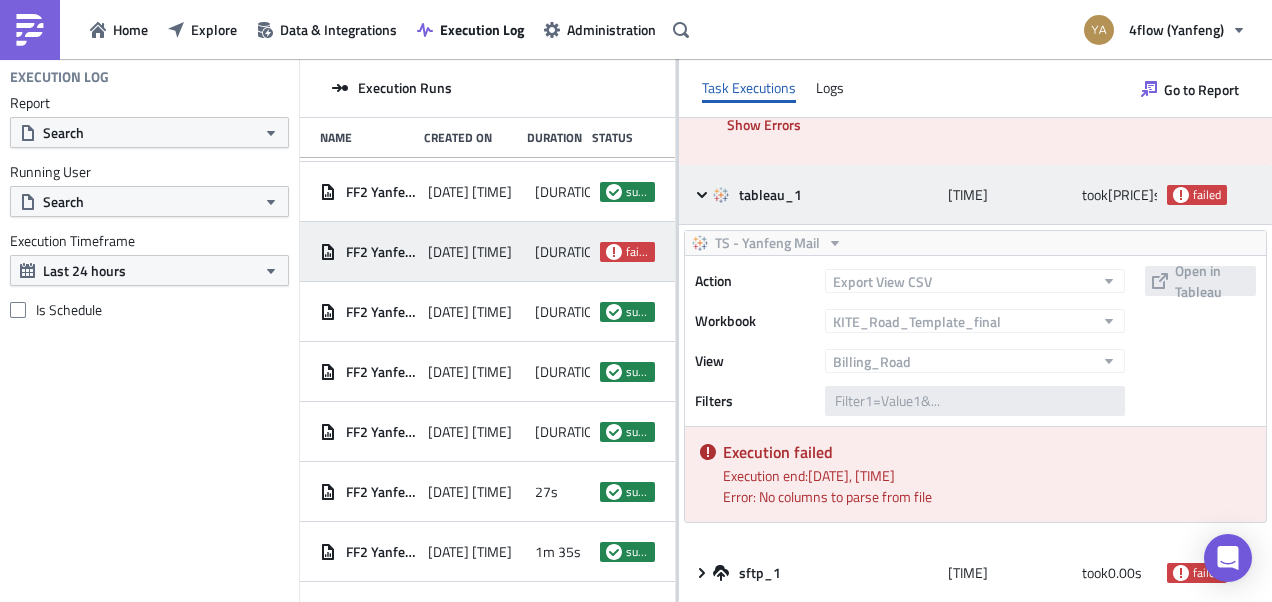 scroll, scrollTop: 0, scrollLeft: 0, axis: both 